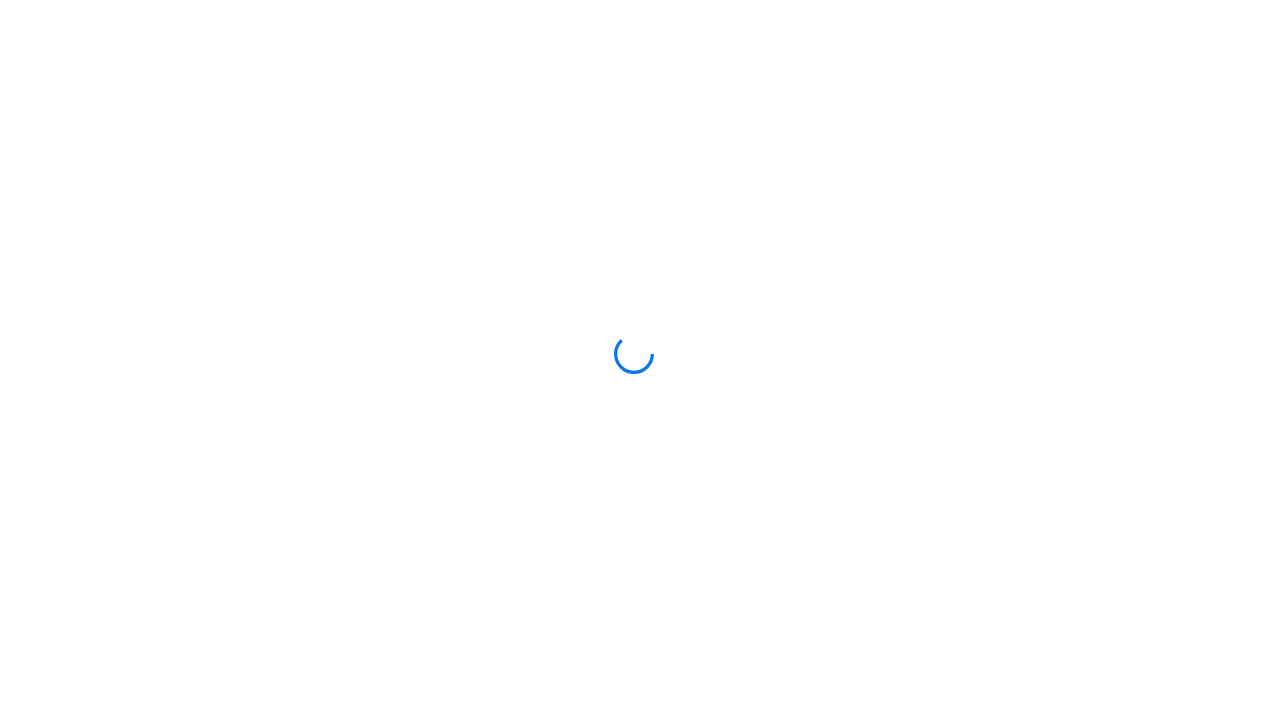 scroll, scrollTop: 0, scrollLeft: 0, axis: both 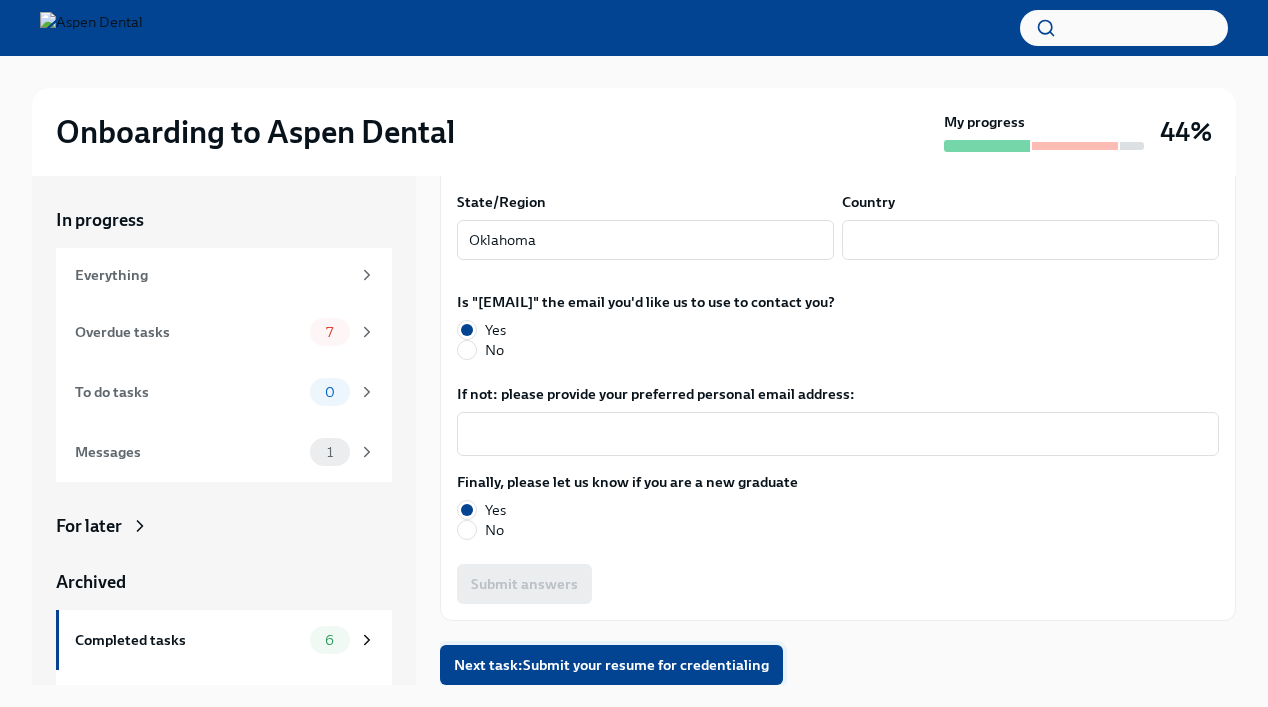 click on "Next task :  Submit your resume for credentialing" at bounding box center [611, 665] 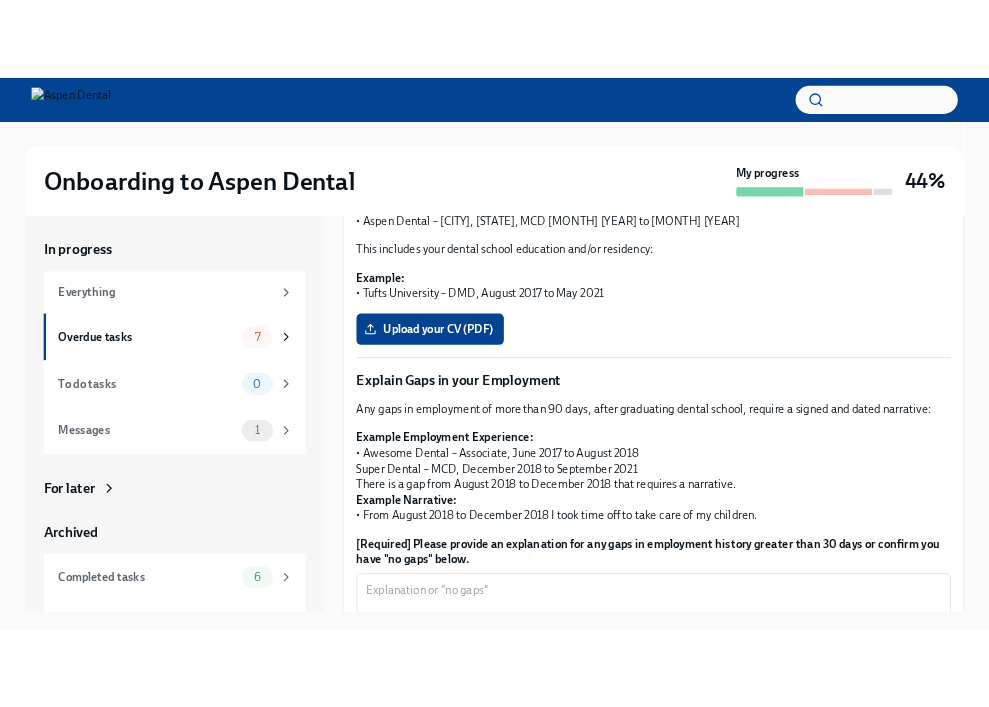 scroll, scrollTop: 362, scrollLeft: 0, axis: vertical 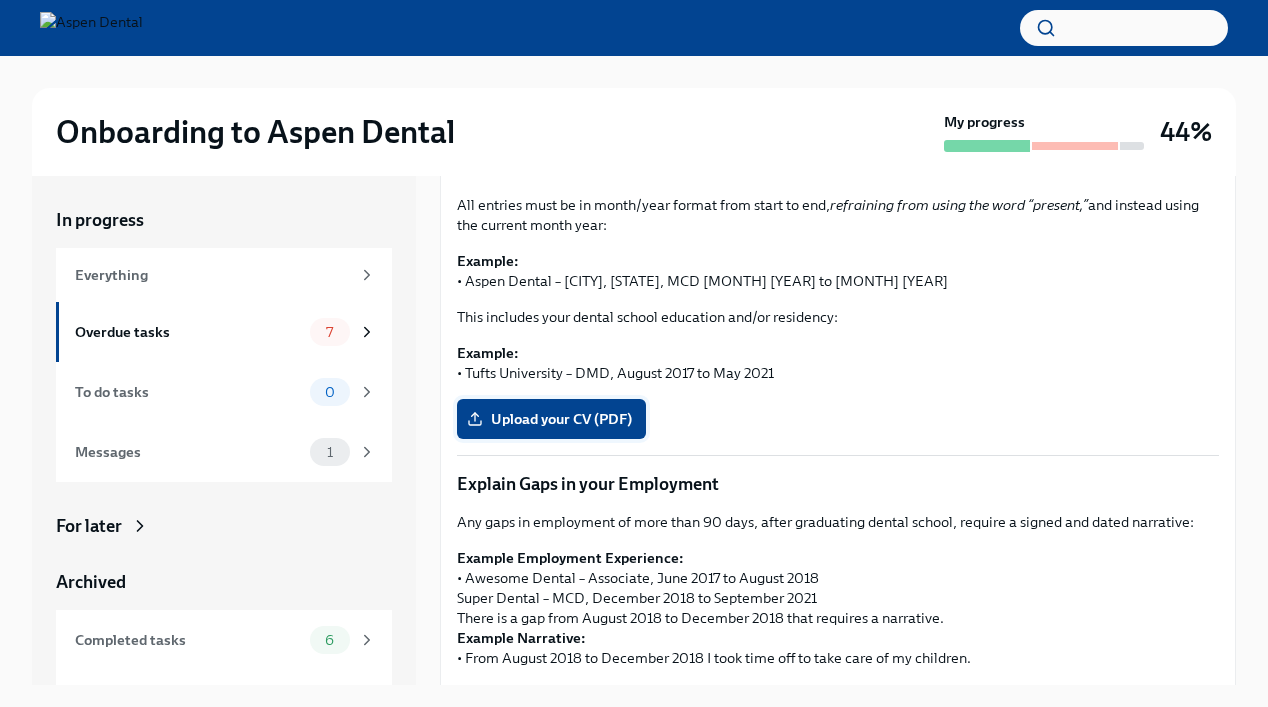click on "Upload your CV (PDF)" at bounding box center [551, 419] 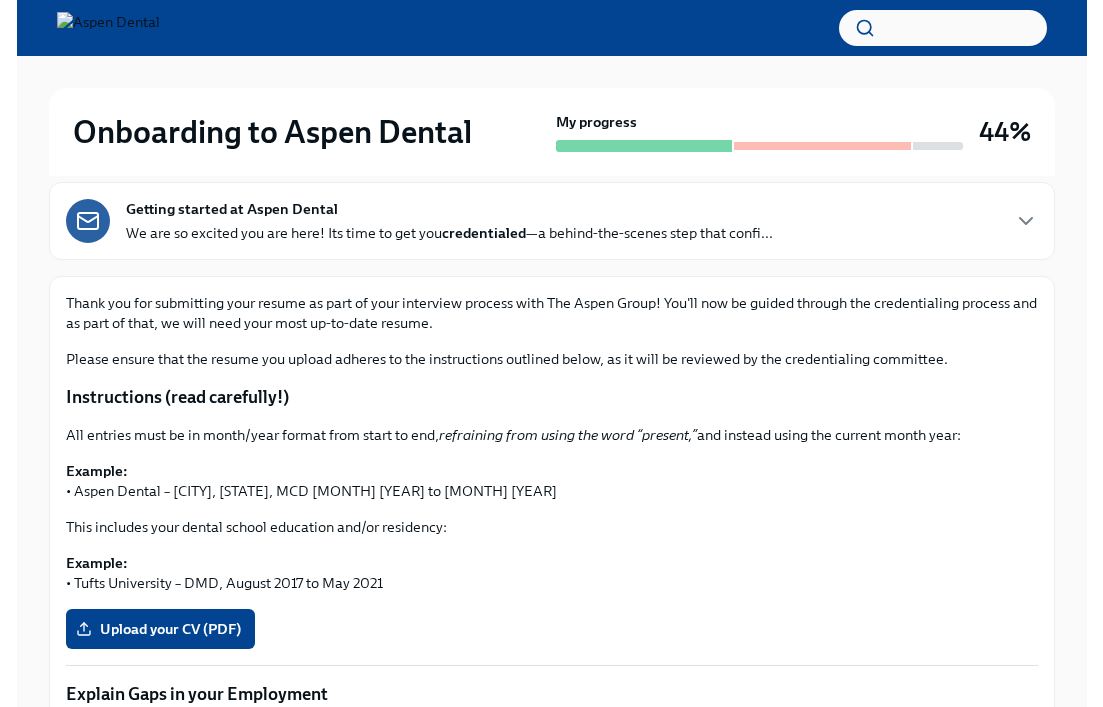 scroll, scrollTop: 34, scrollLeft: 0, axis: vertical 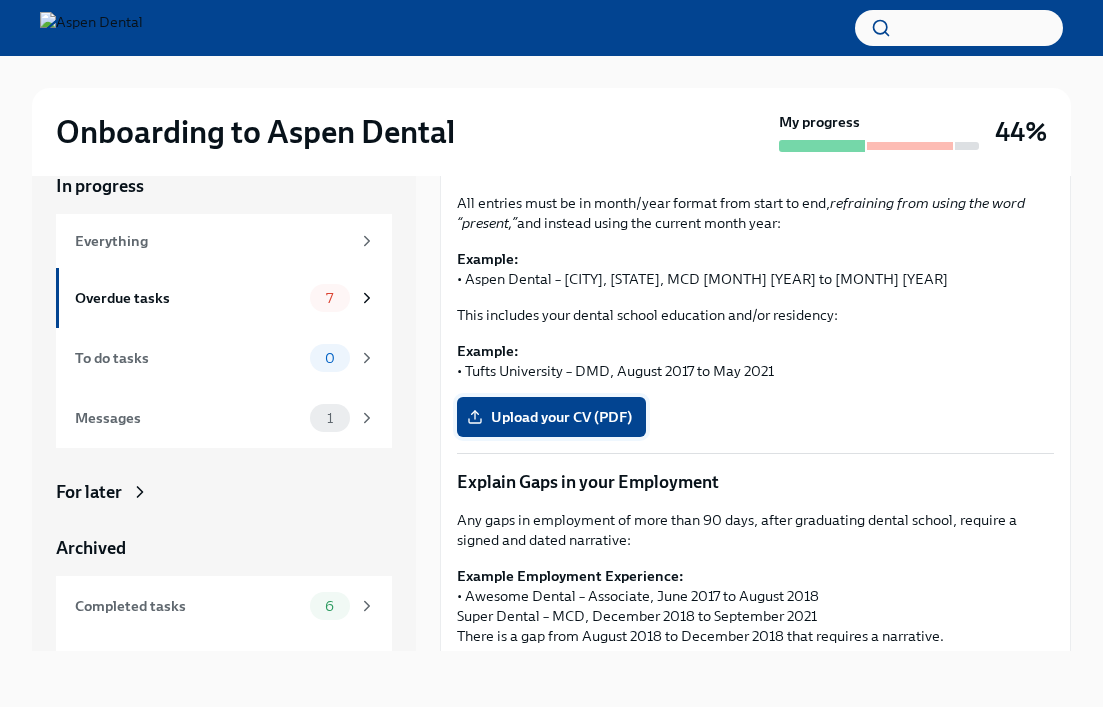 click on "Upload your CV (PDF)" at bounding box center (551, 417) 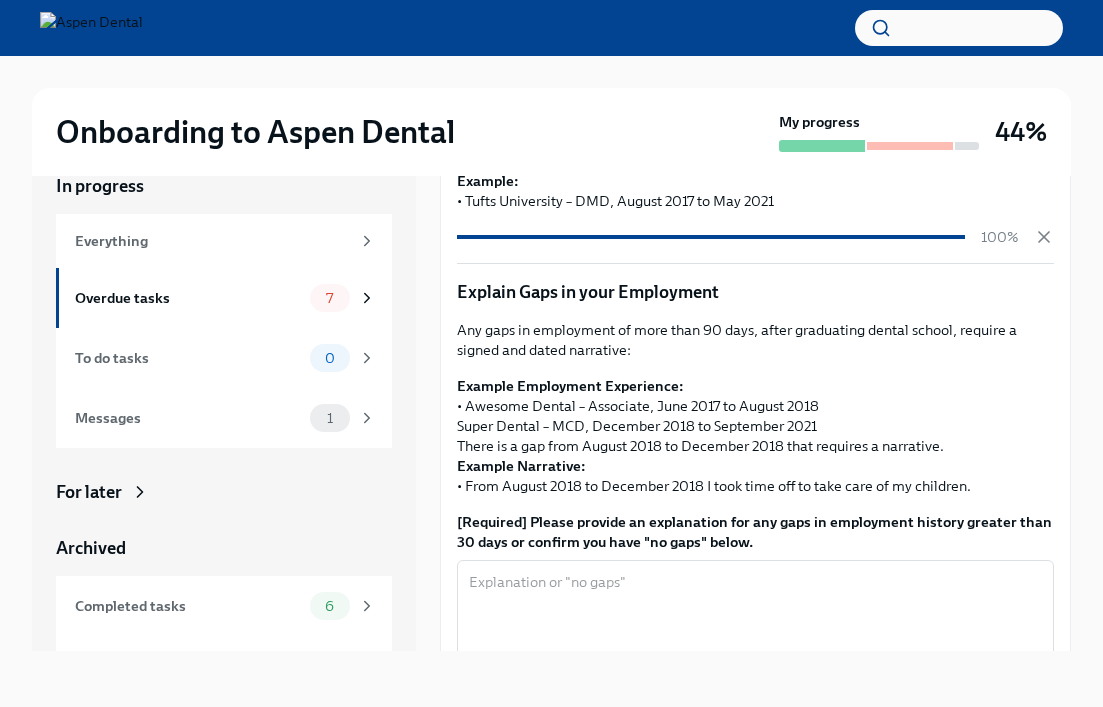 scroll, scrollTop: 750, scrollLeft: 0, axis: vertical 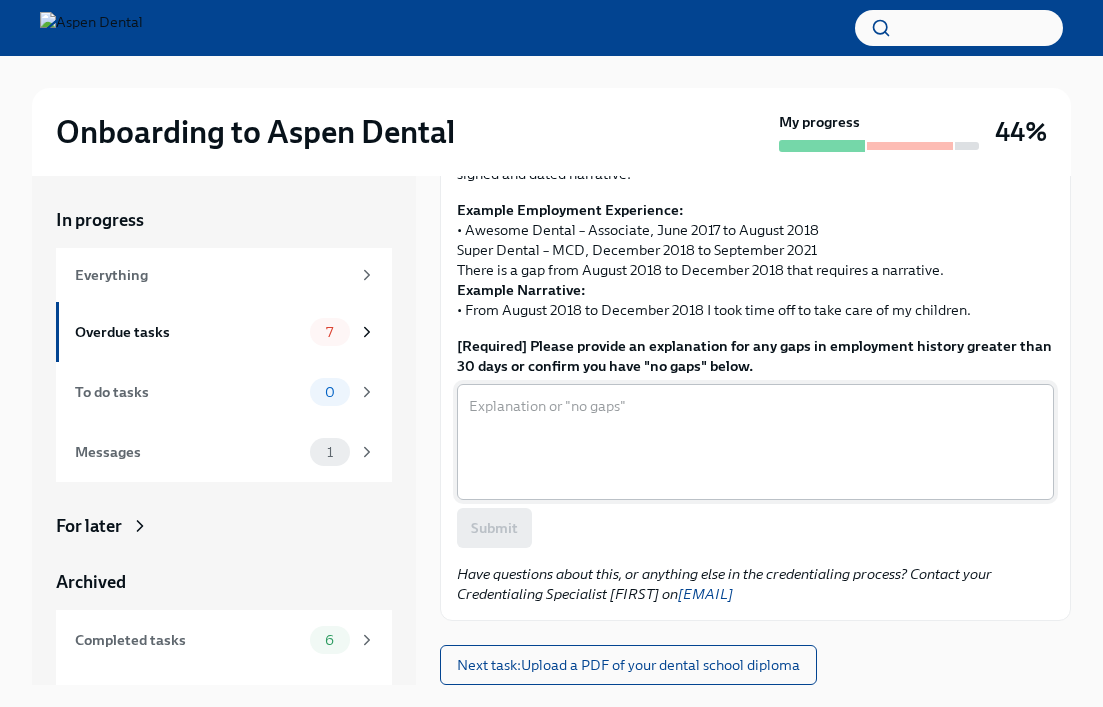 click on "[Required] Please provide an explanation for any gaps in employment history greater than 30 days or confirm you have "no gaps" below." at bounding box center [755, 442] 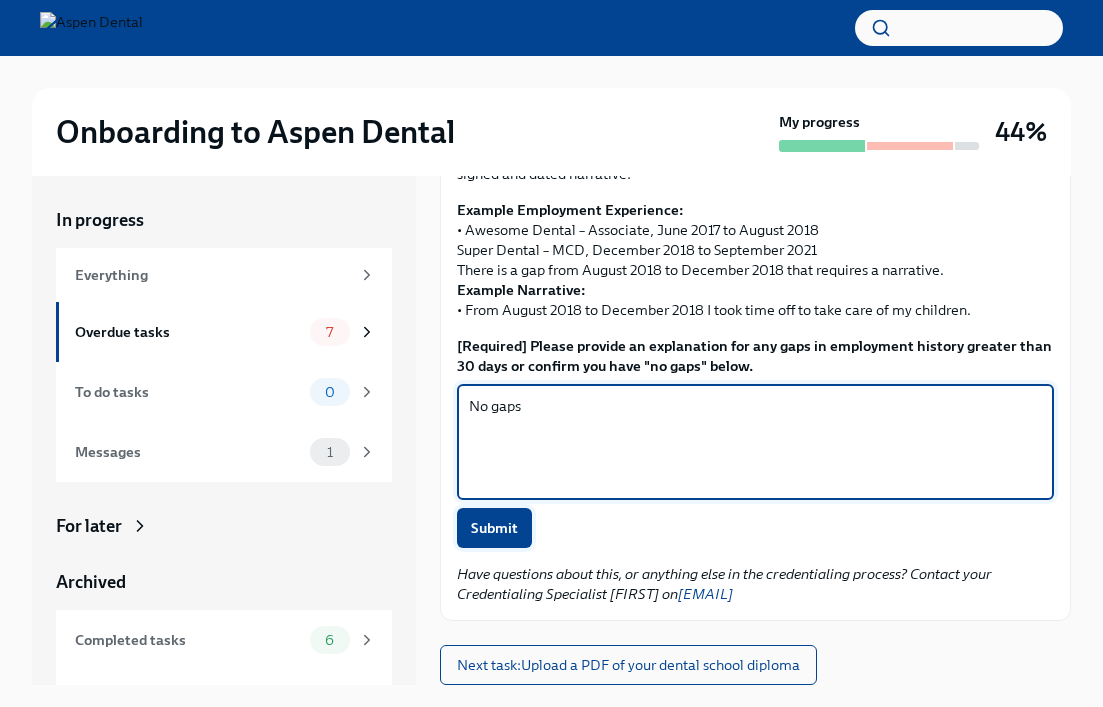 type on "No gaps" 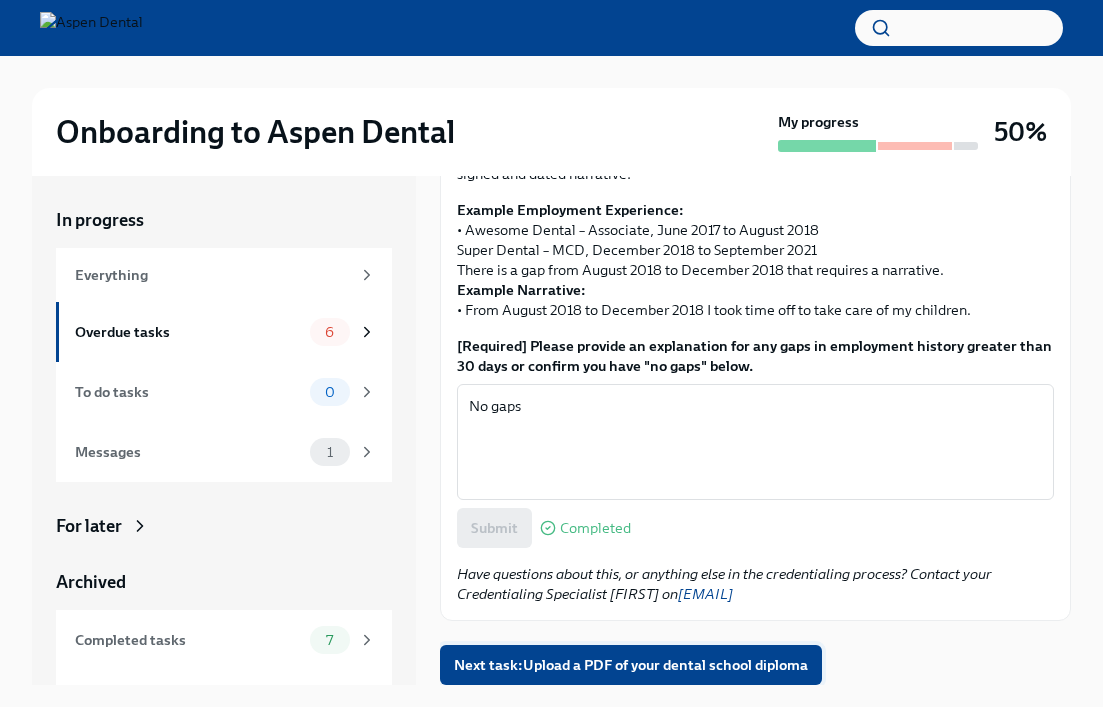 click on "Next task :  Upload a PDF of your dental school diploma" at bounding box center (631, 665) 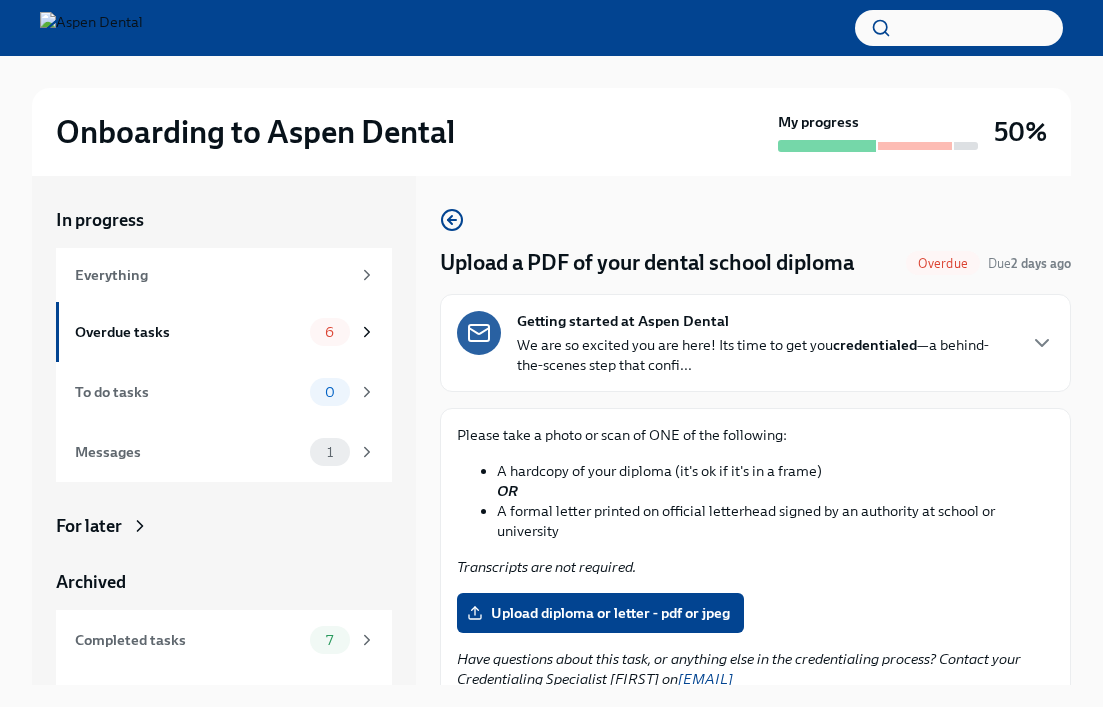 scroll, scrollTop: 85, scrollLeft: 0, axis: vertical 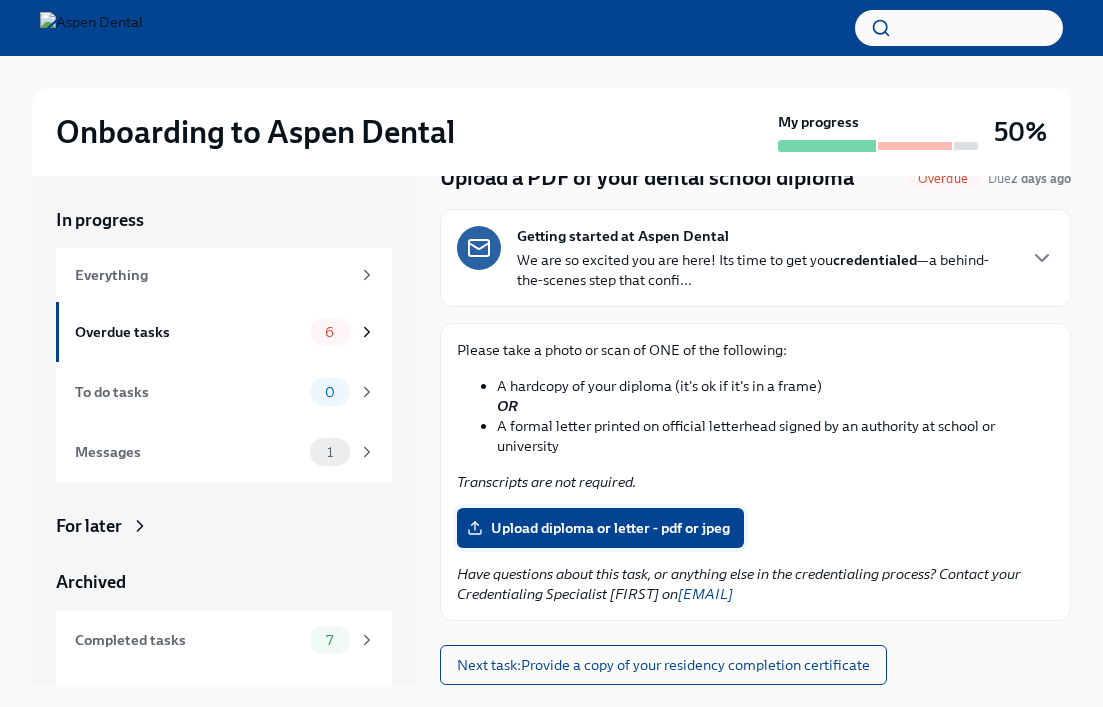 click on "Upload diploma or letter - pdf or jpeg" at bounding box center [600, 528] 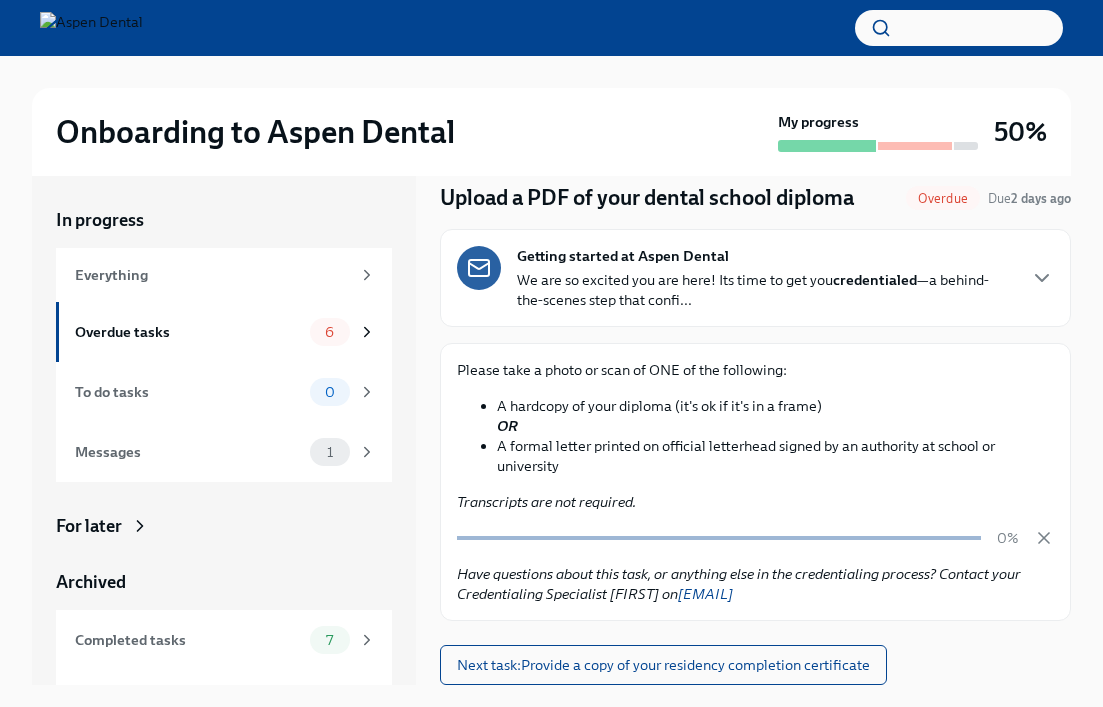 scroll, scrollTop: 65, scrollLeft: 0, axis: vertical 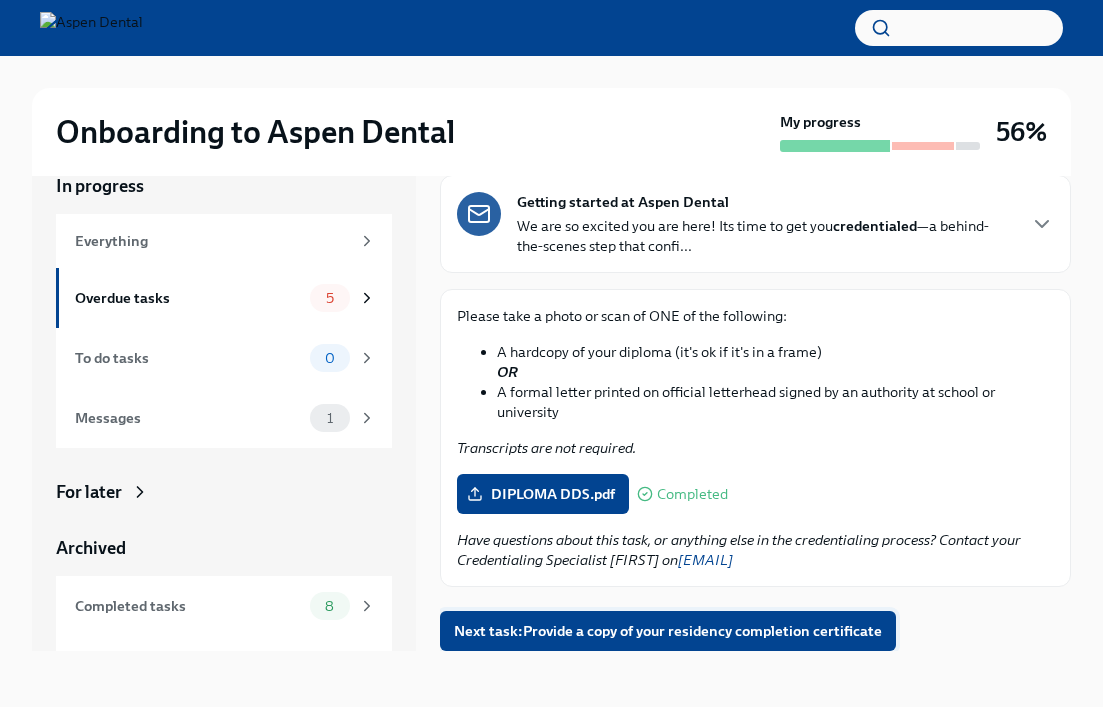 click on "Next task :  Provide a copy of your residency completion certificate" at bounding box center [668, 631] 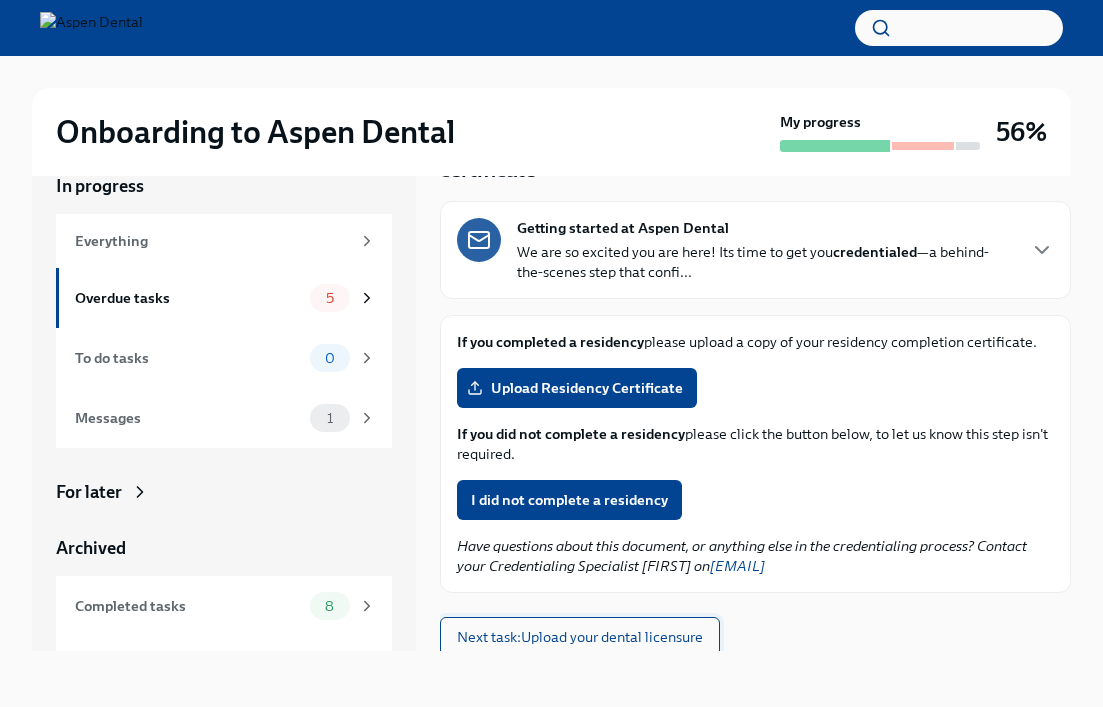 scroll, scrollTop: 93, scrollLeft: 0, axis: vertical 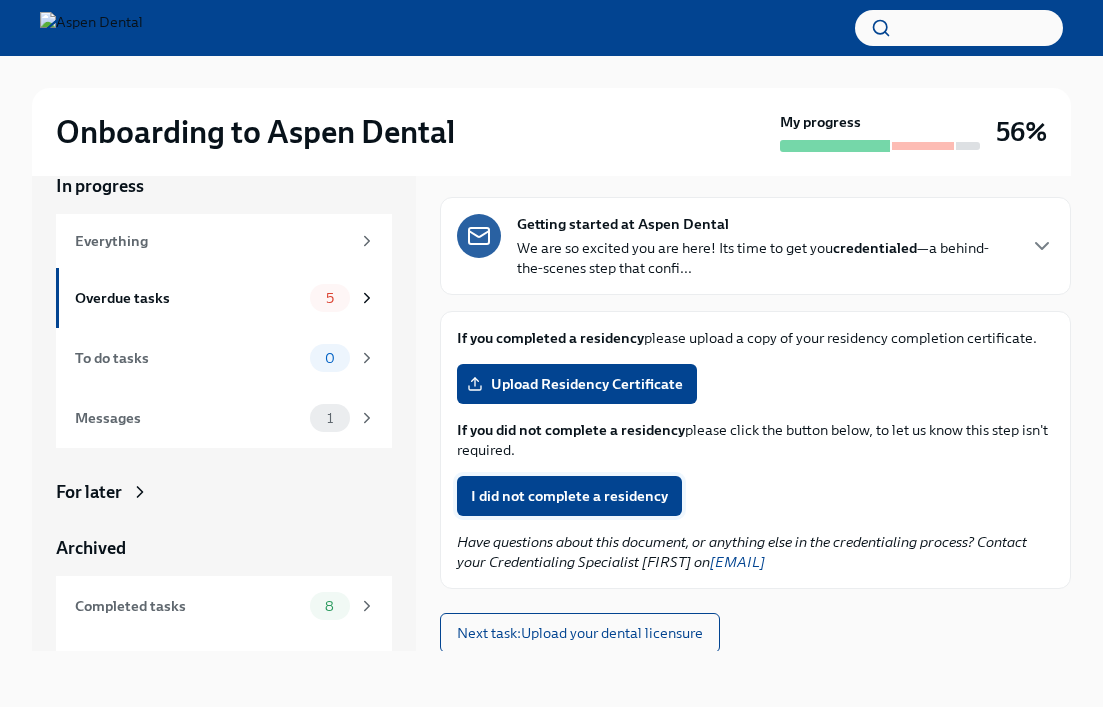 click on "I did not complete a residency" at bounding box center [569, 496] 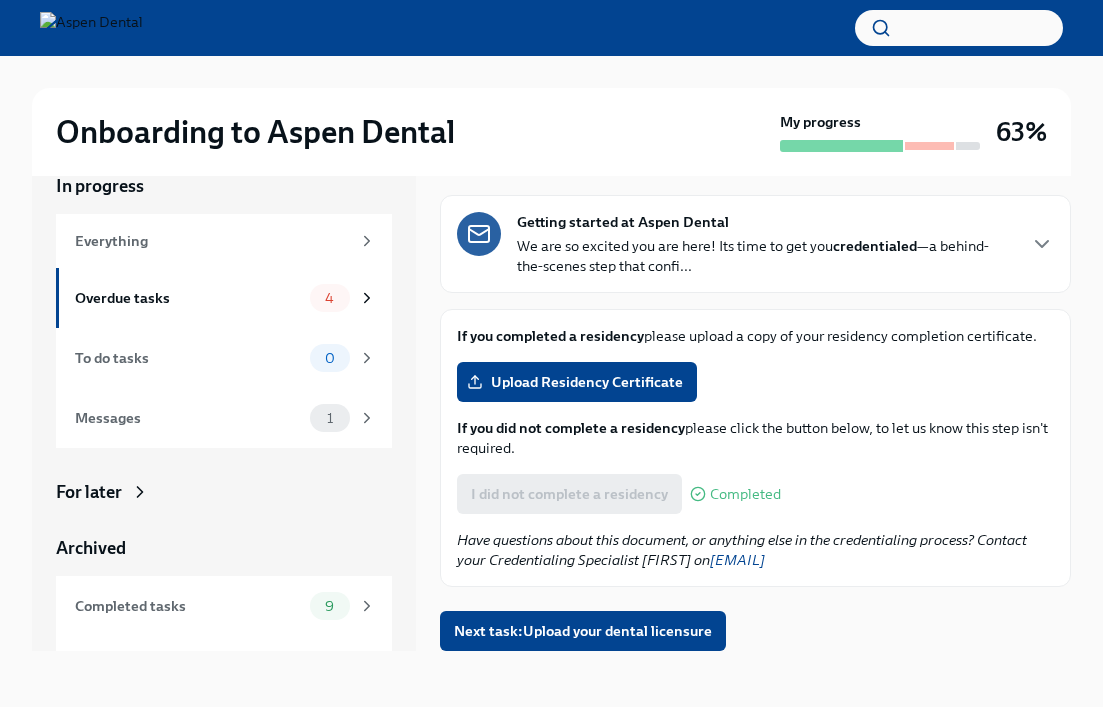 scroll, scrollTop: 94, scrollLeft: 0, axis: vertical 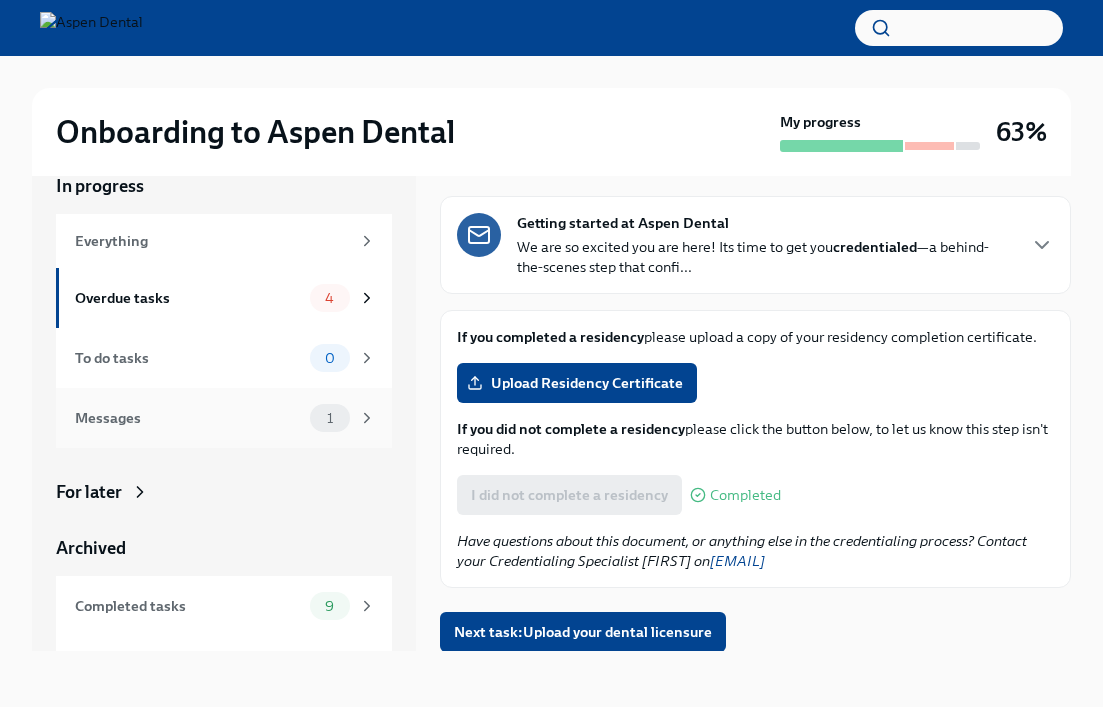 click on "Messages" at bounding box center [188, 418] 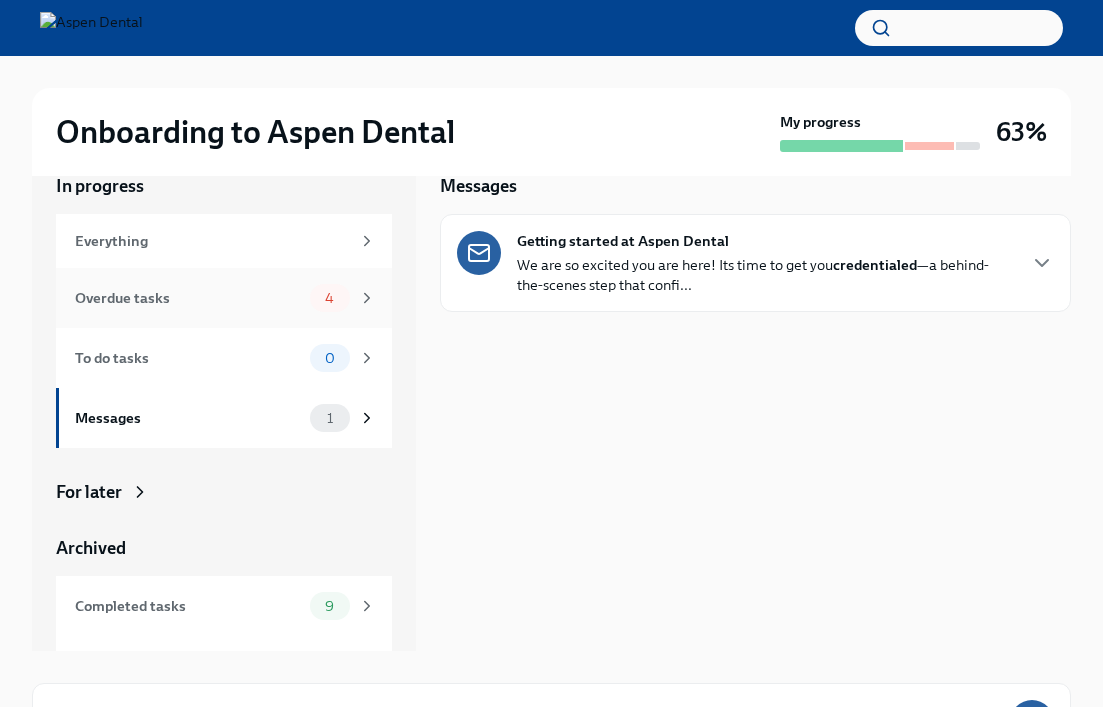 click on "Overdue tasks 4" at bounding box center (224, 298) 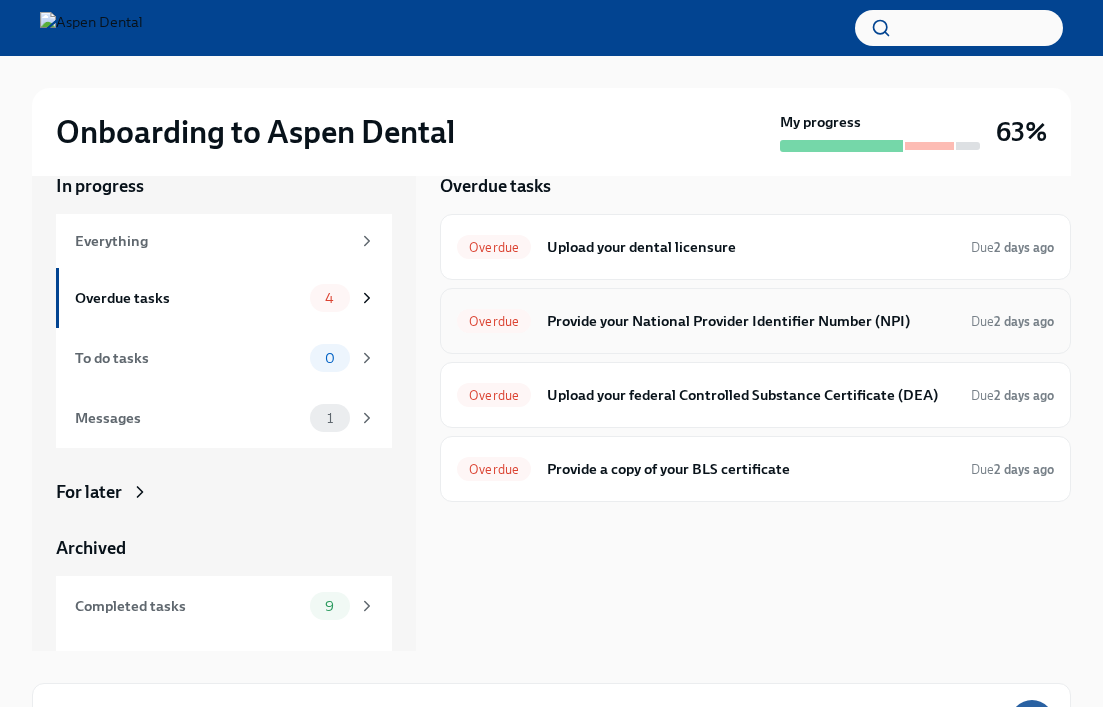 click on "Provide your National Provider Identifier Number (NPI)" at bounding box center [751, 321] 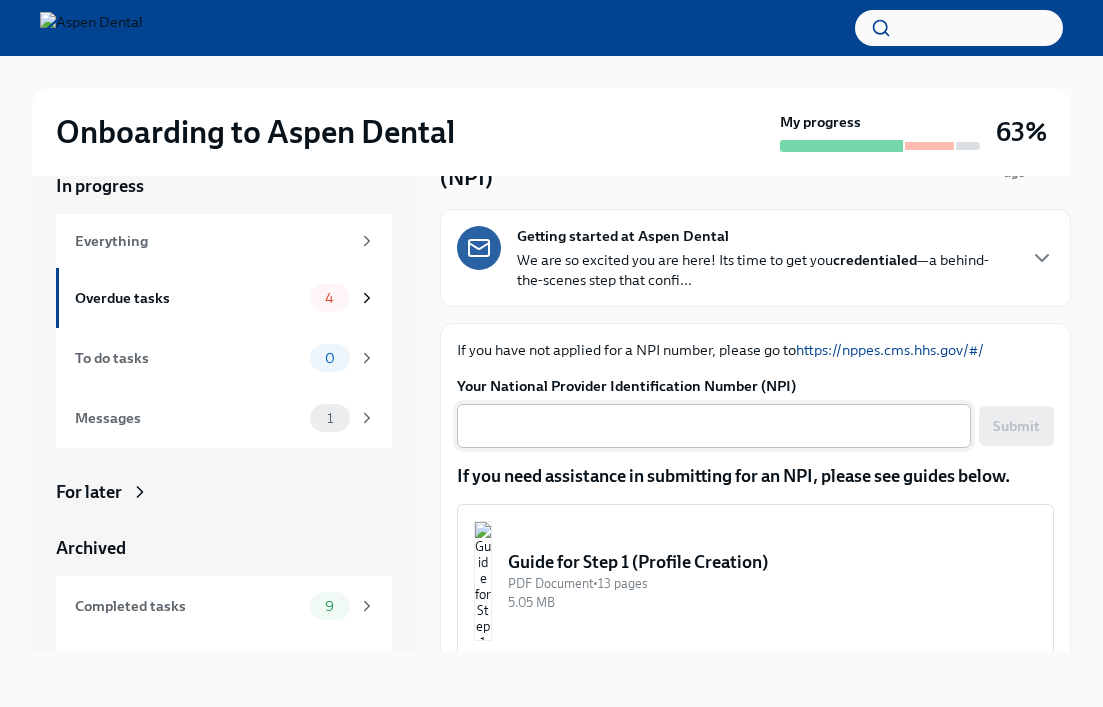 scroll, scrollTop: 89, scrollLeft: 0, axis: vertical 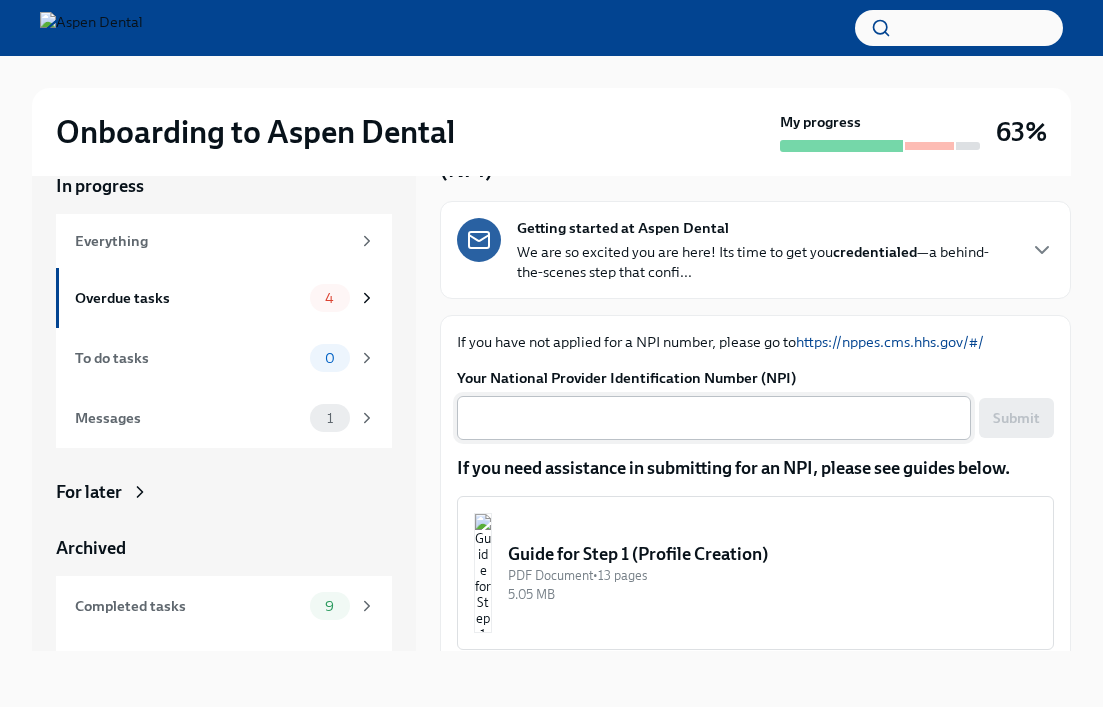 click on "Your National Provider Identification Number (NPI)" at bounding box center (714, 418) 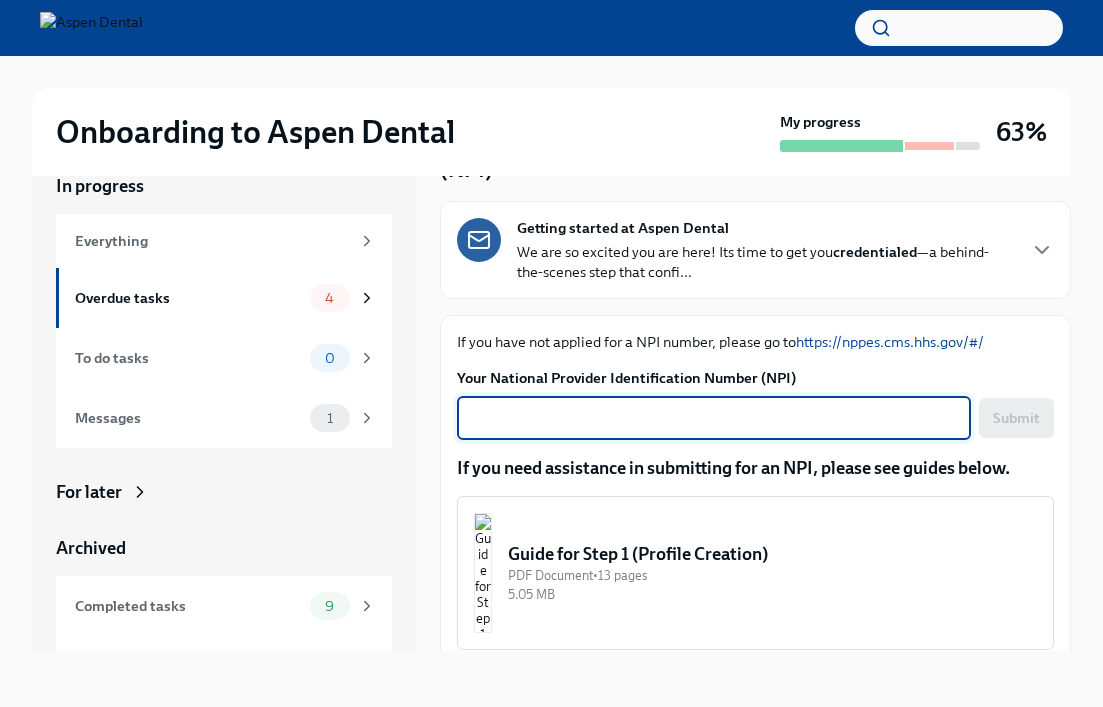 paste on "[PHONE]" 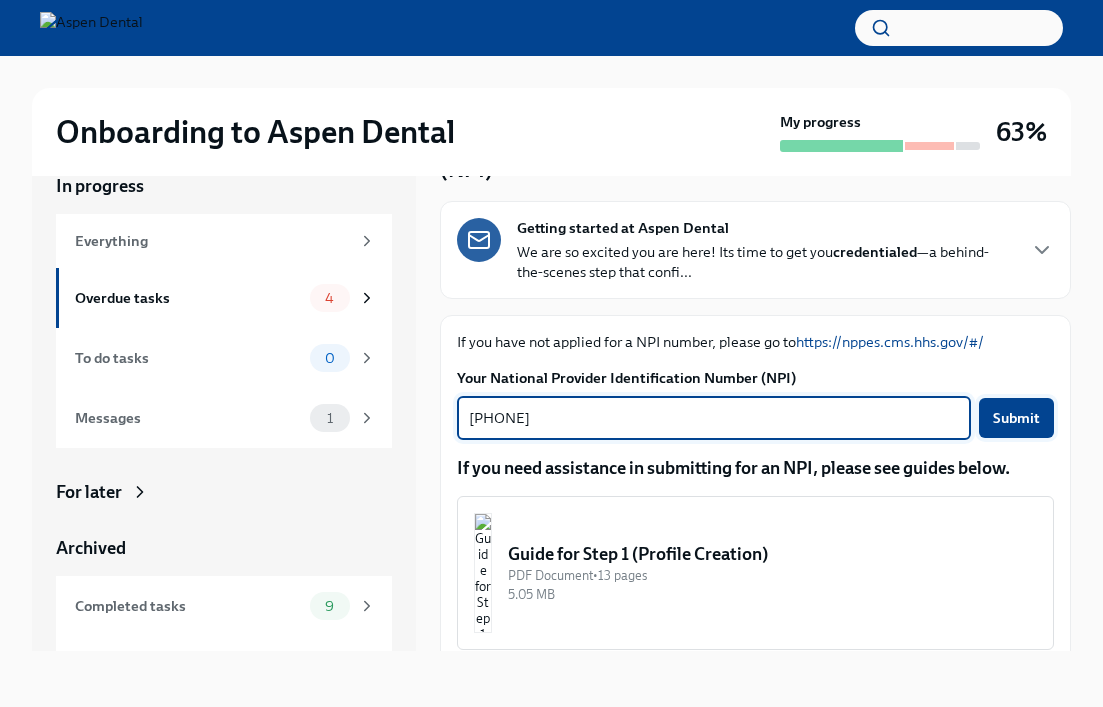 type on "[PHONE]" 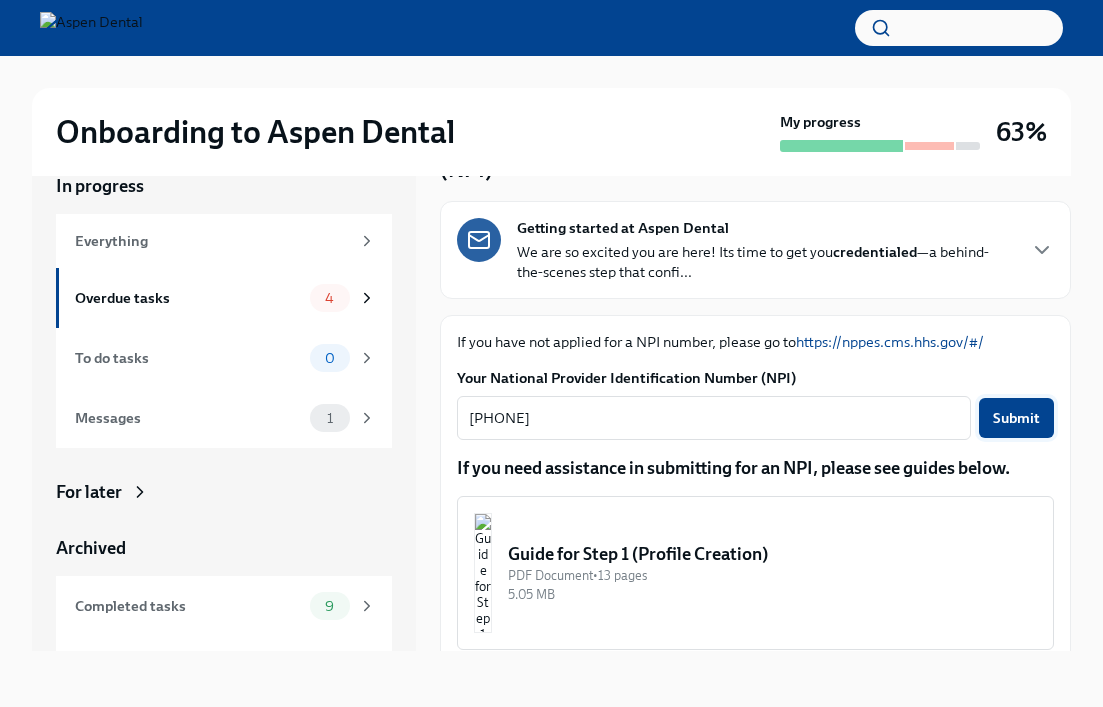 click on "Submit" at bounding box center (1016, 418) 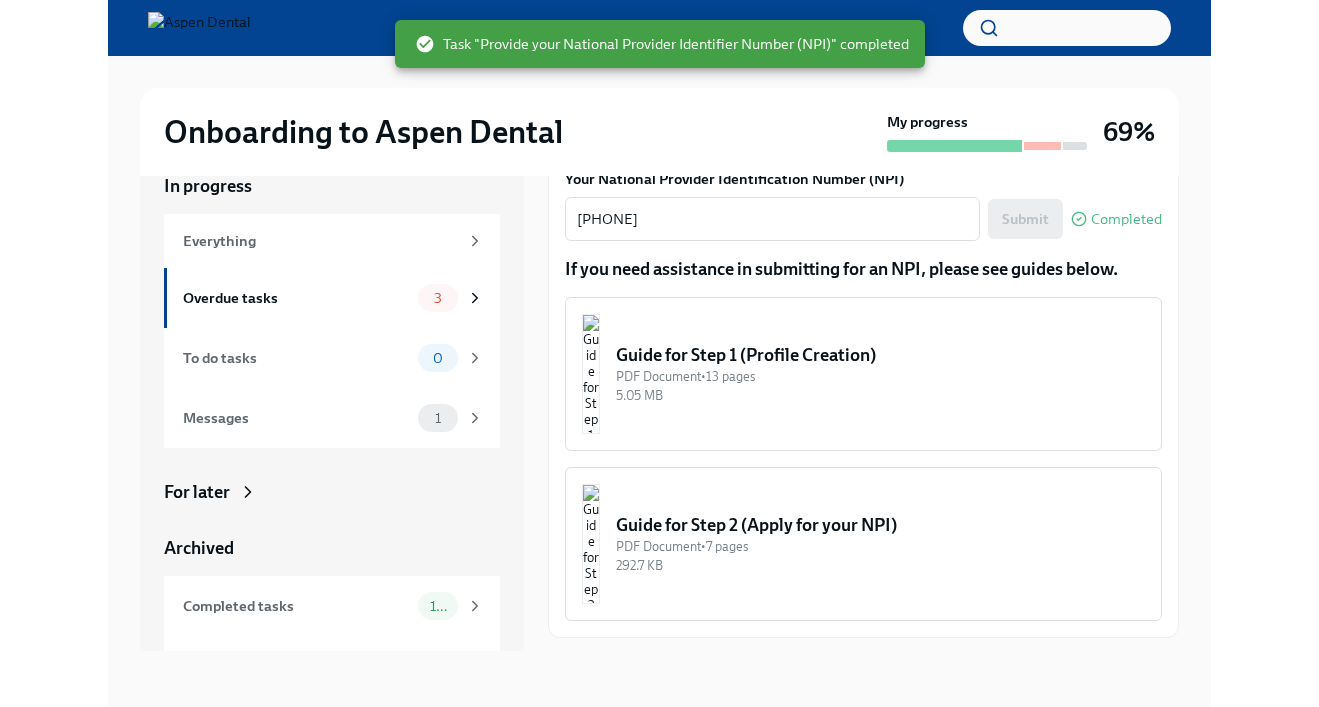 scroll, scrollTop: 339, scrollLeft: 0, axis: vertical 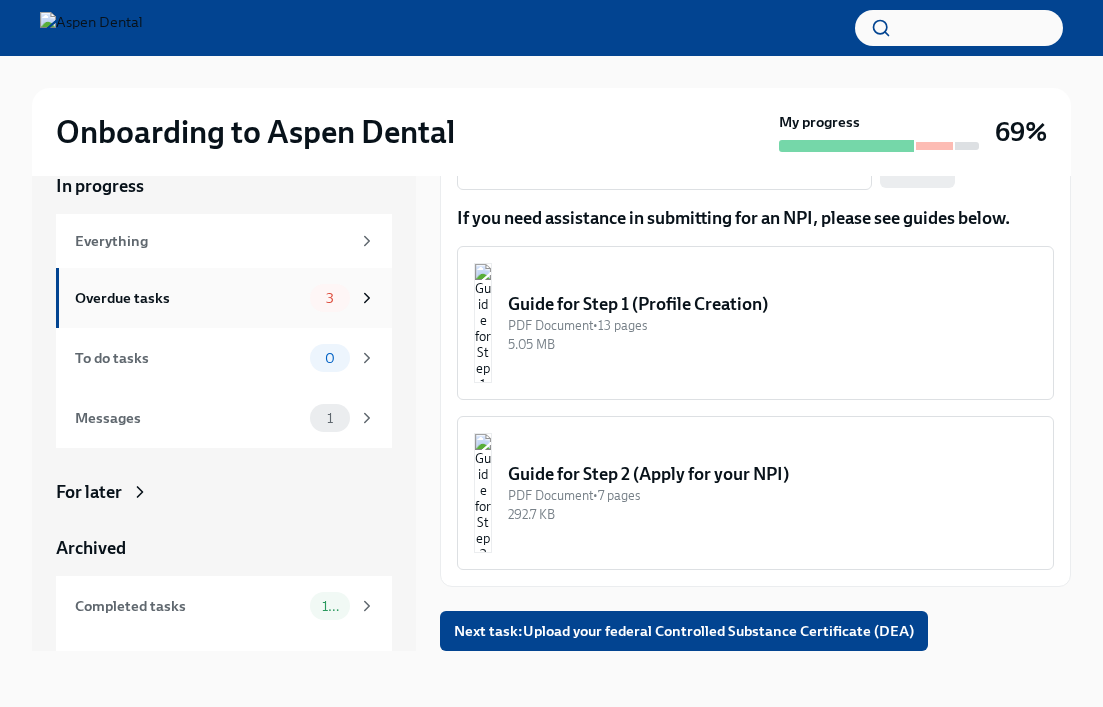 click on "3" at bounding box center (330, 298) 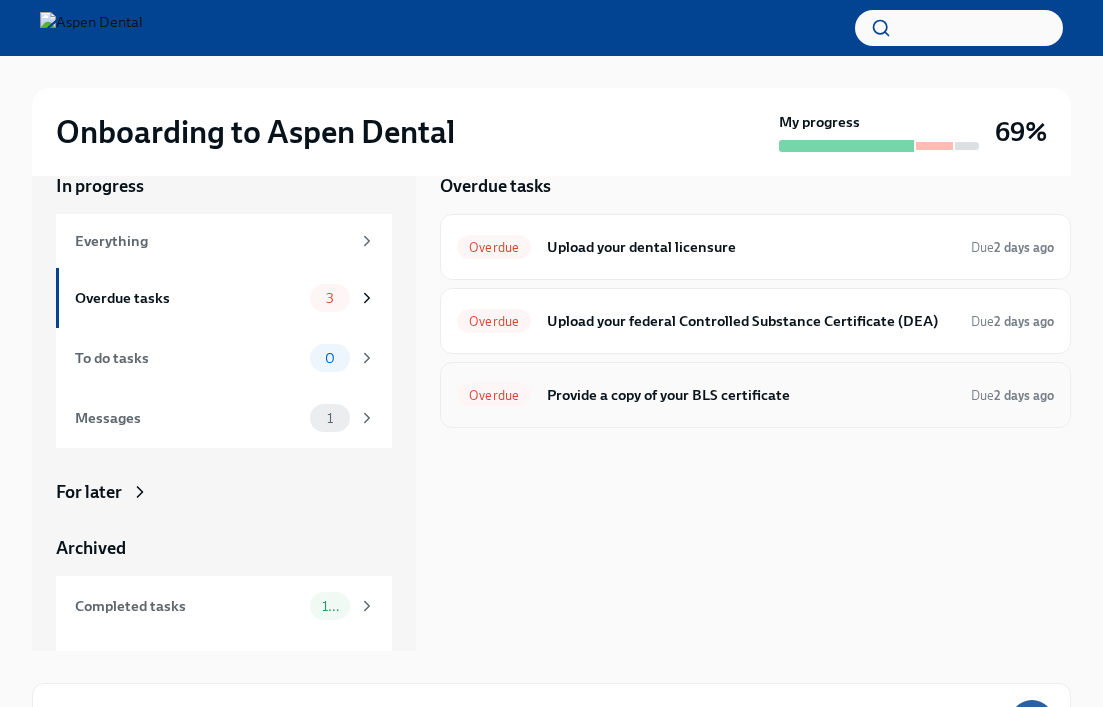click on "Overdue Provide a copy of your BLS certificate Due  2 days ago" at bounding box center [755, 395] 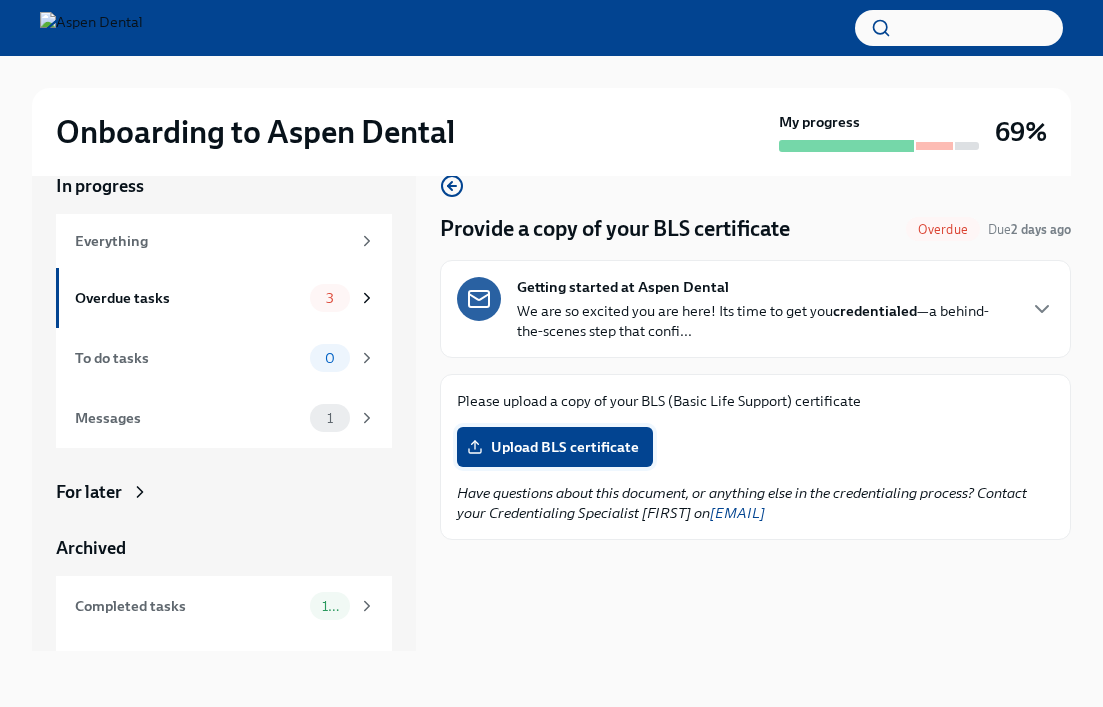 click on "Upload BLS certificate" at bounding box center (555, 447) 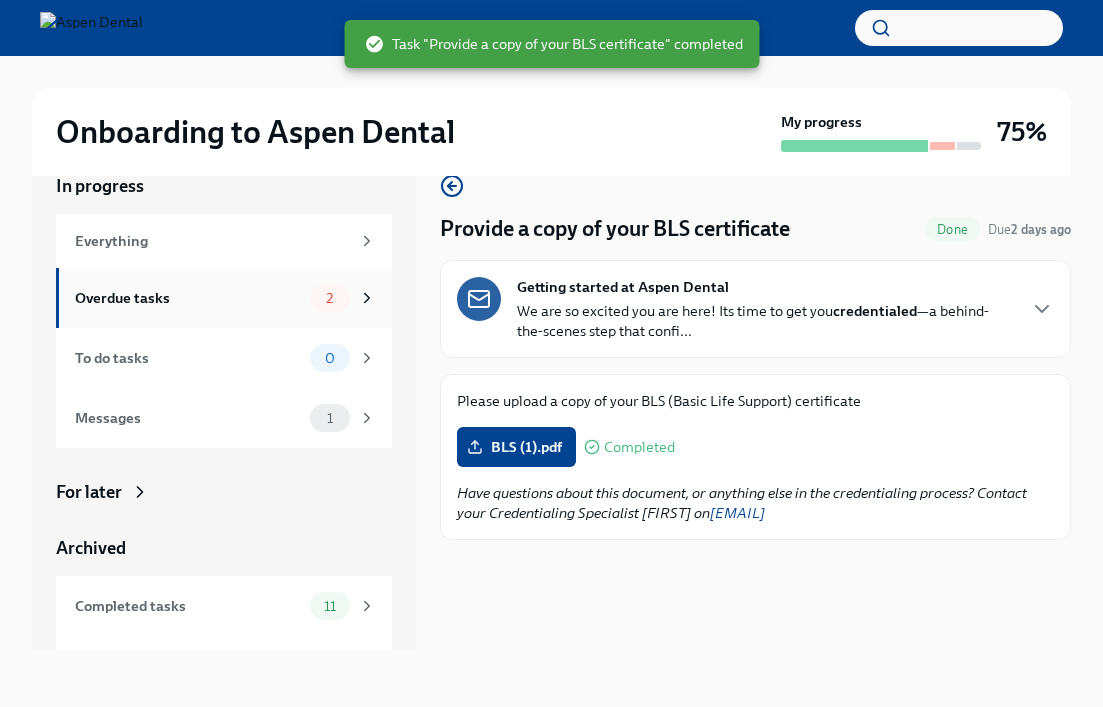 click on "Overdue tasks" at bounding box center (188, 298) 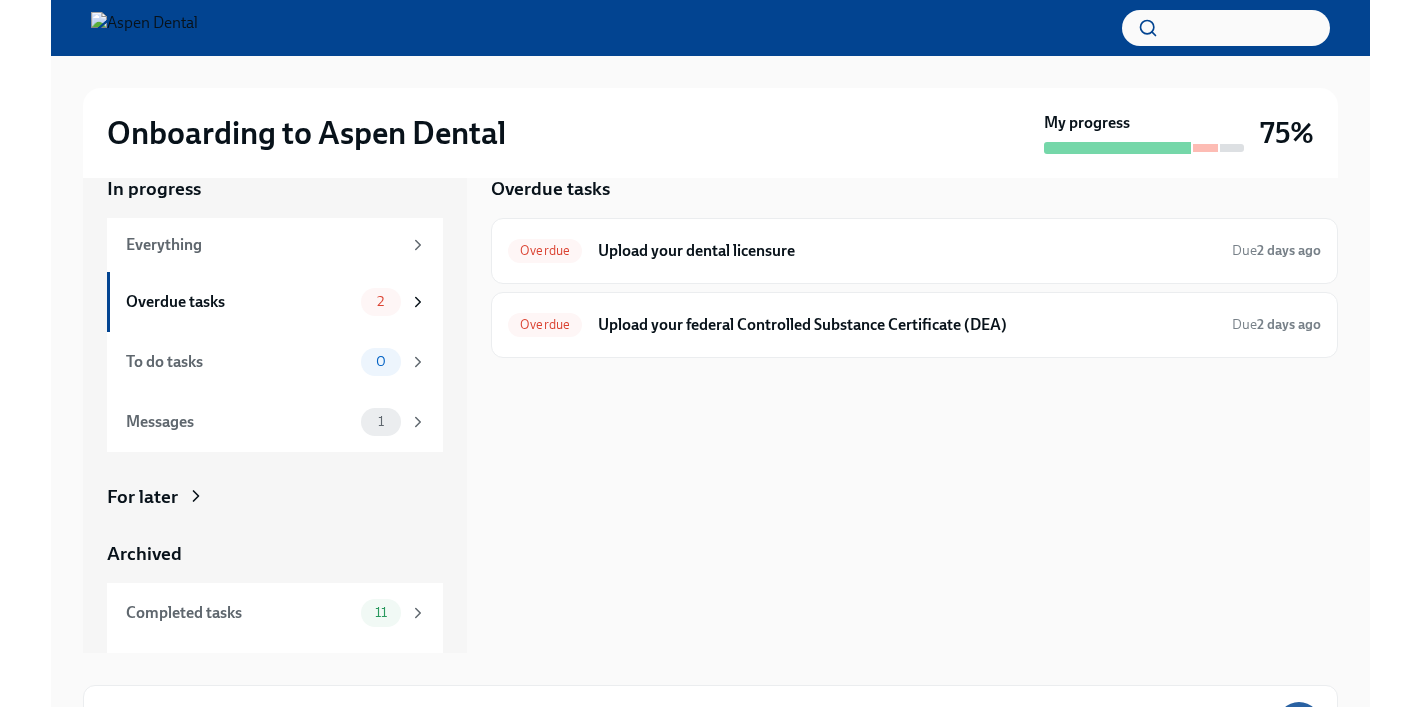 scroll, scrollTop: 0, scrollLeft: 0, axis: both 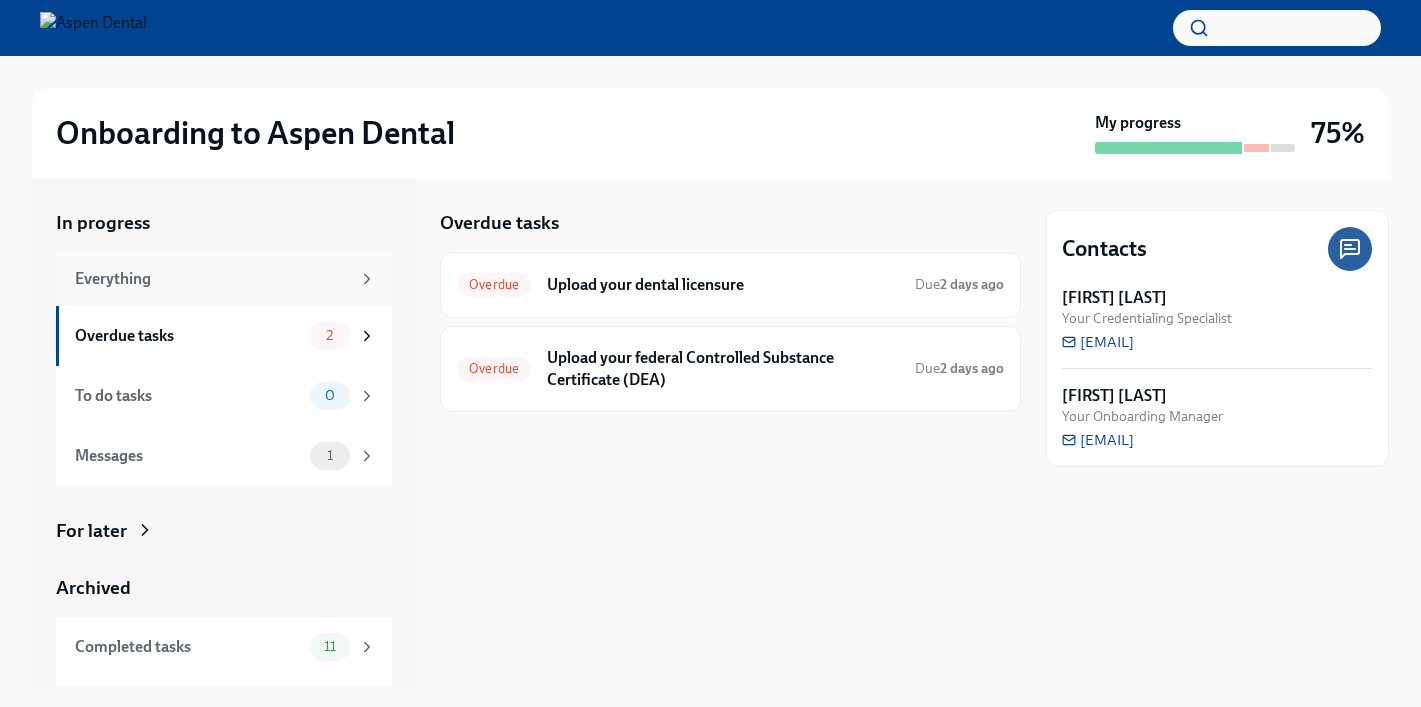 click 